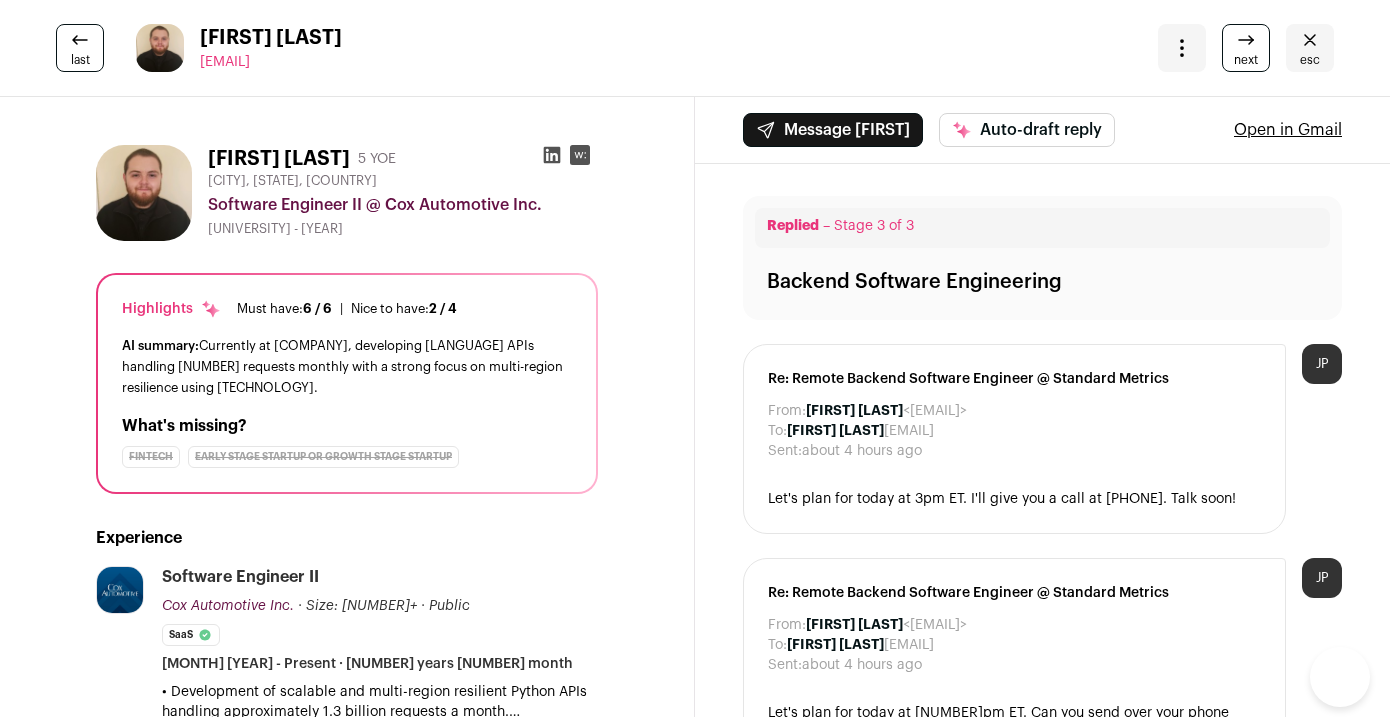 scroll, scrollTop: 0, scrollLeft: 0, axis: both 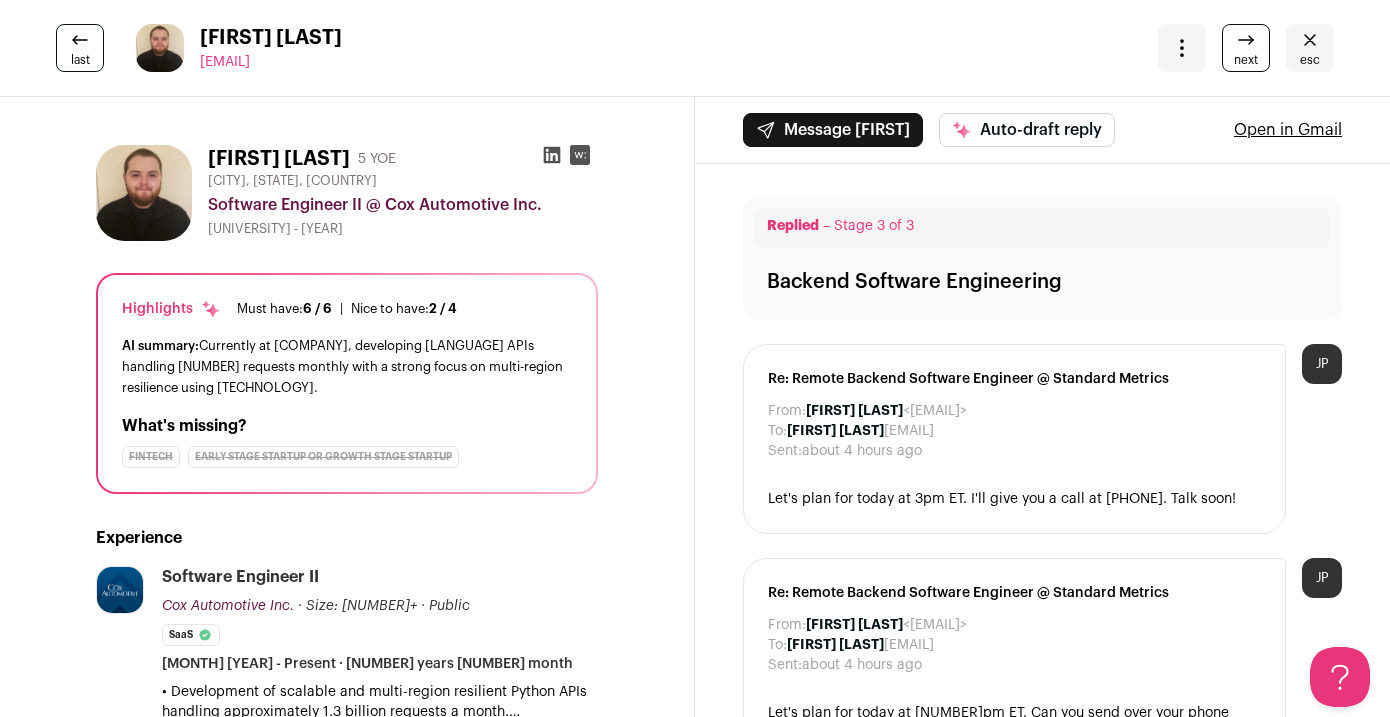 click at bounding box center (1310, 40) 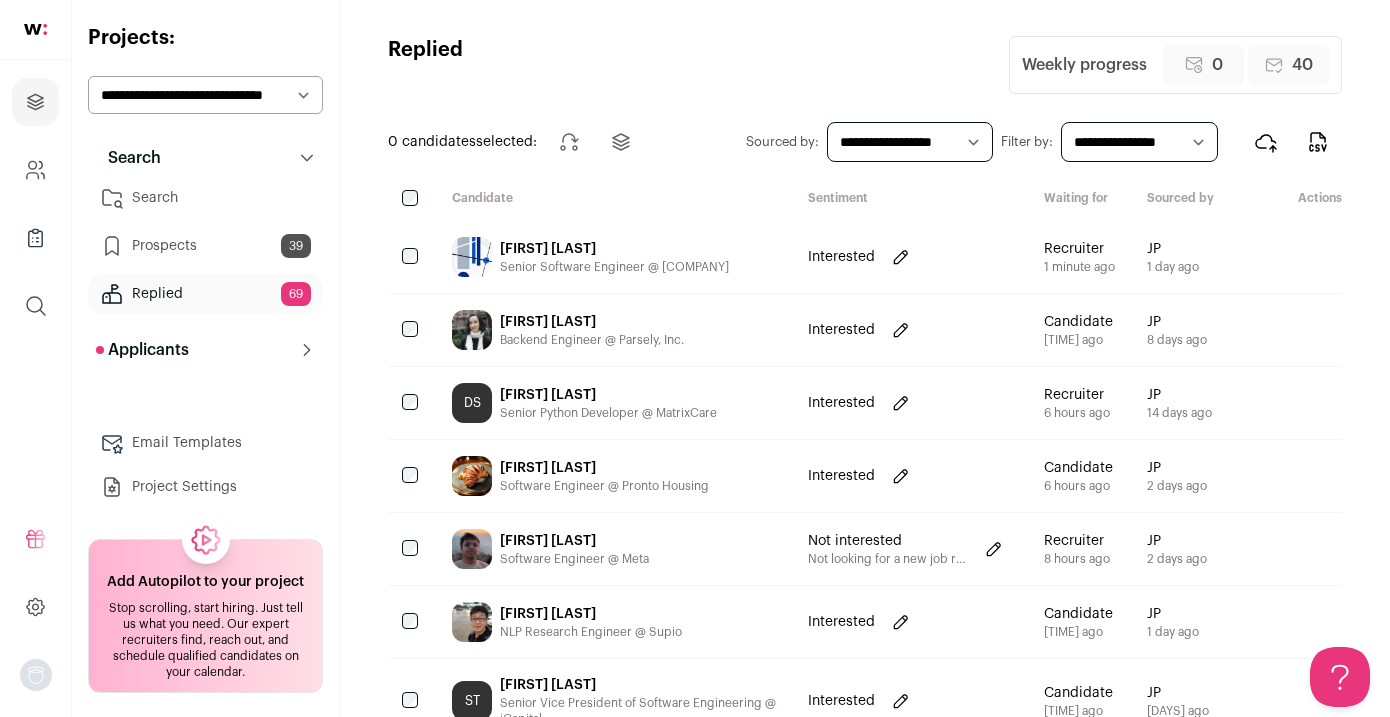 scroll, scrollTop: 0, scrollLeft: 0, axis: both 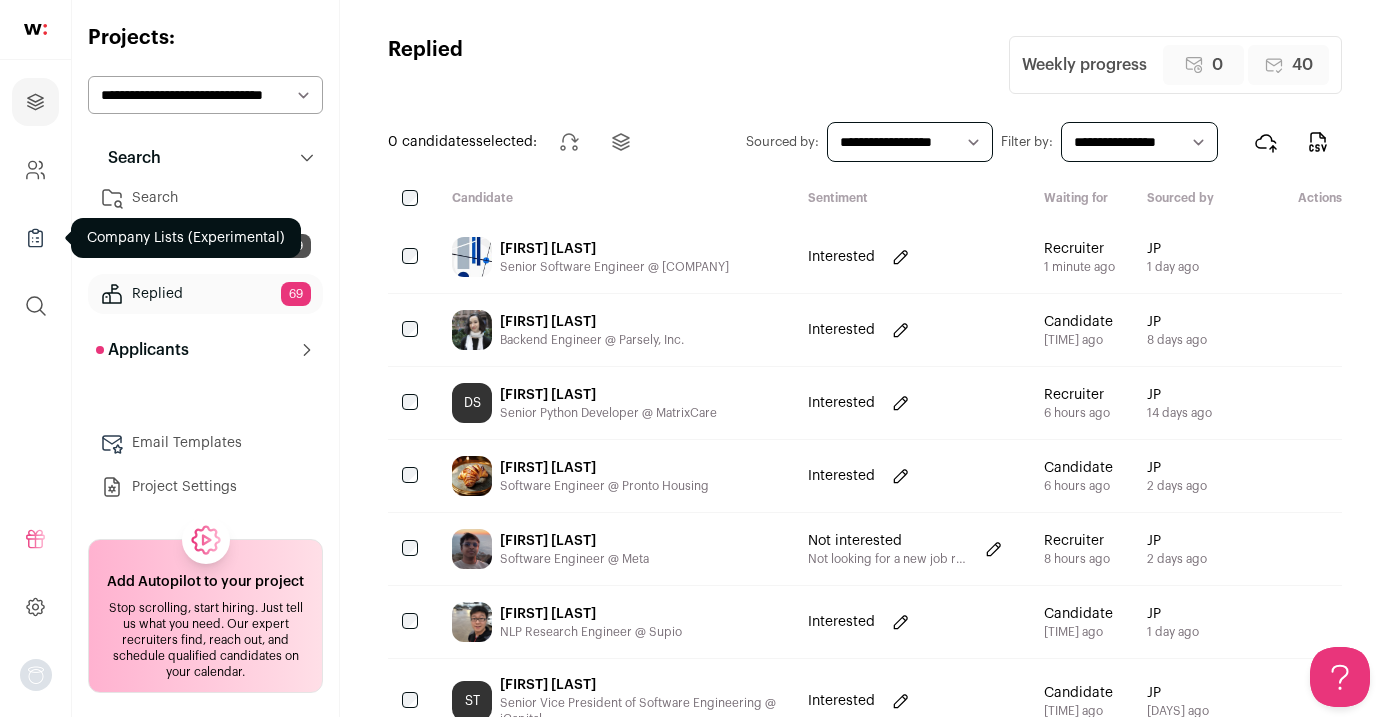 click at bounding box center (35, 238) 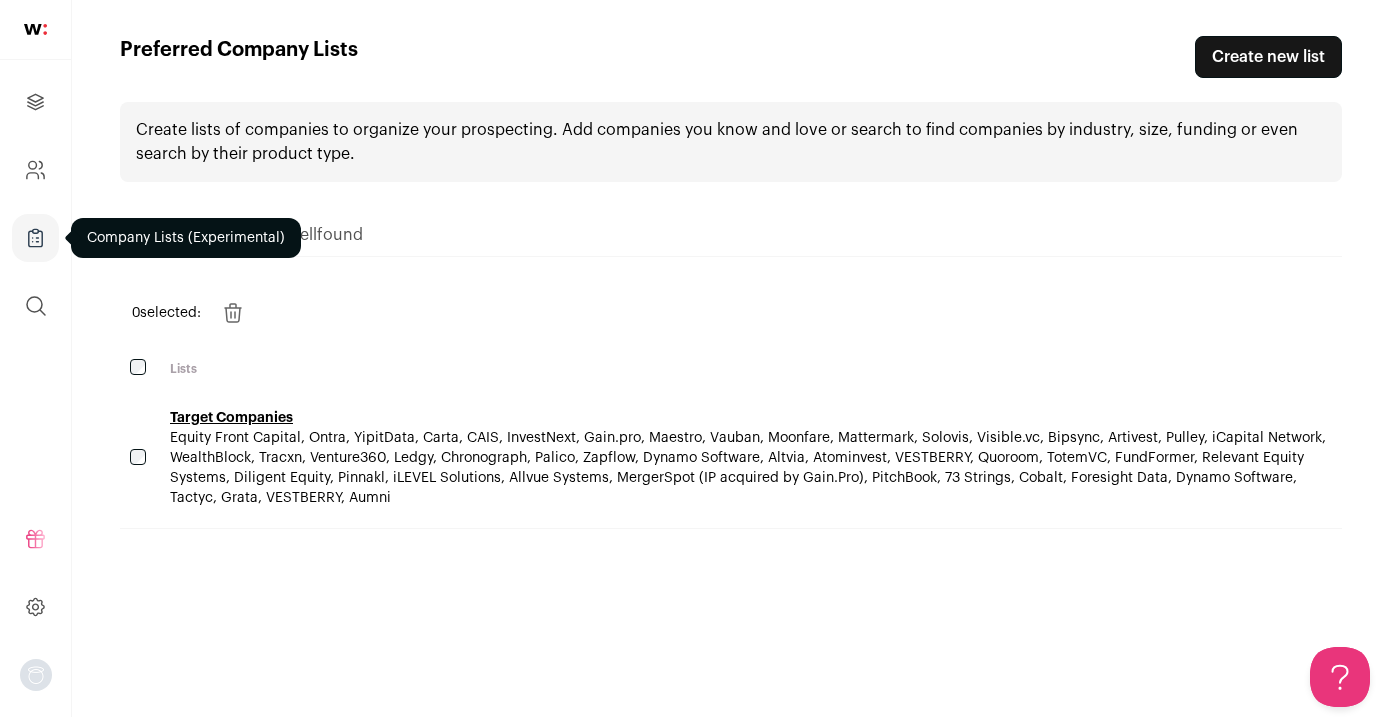 scroll, scrollTop: 0, scrollLeft: 0, axis: both 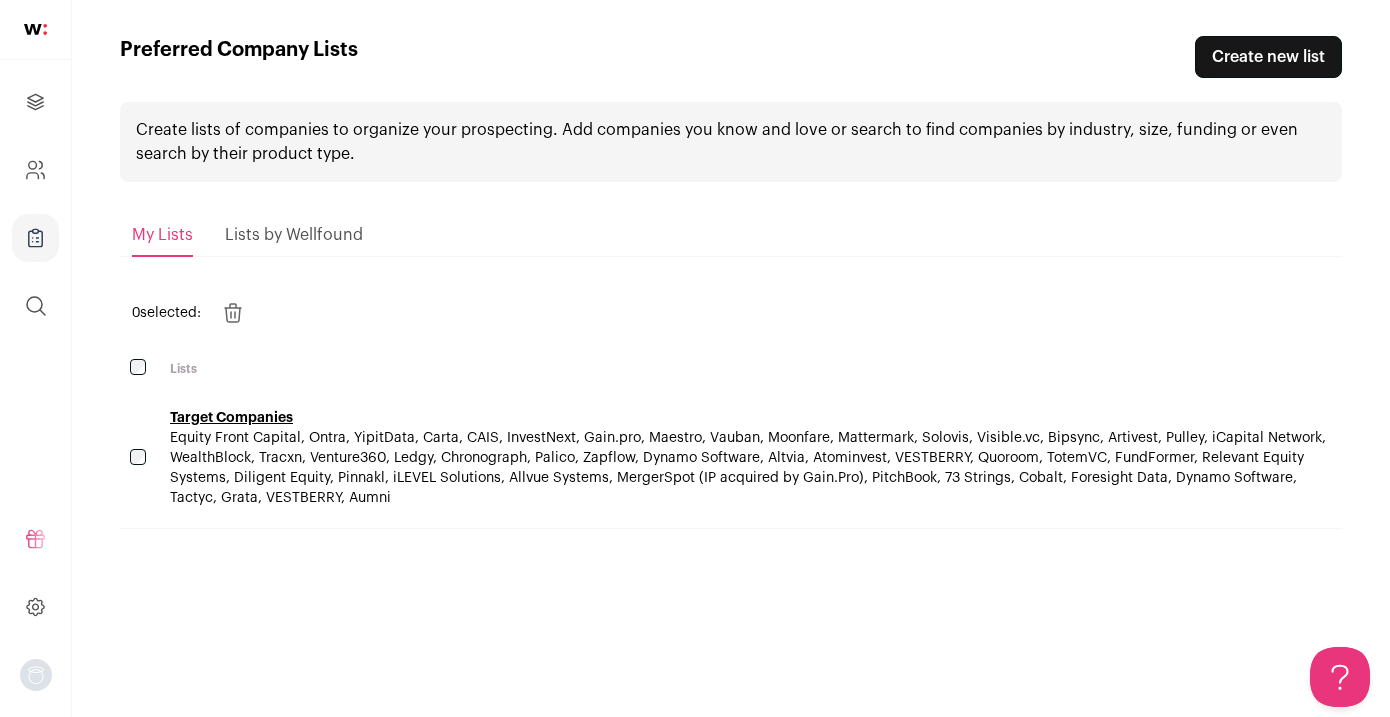click at bounding box center [35, 170] 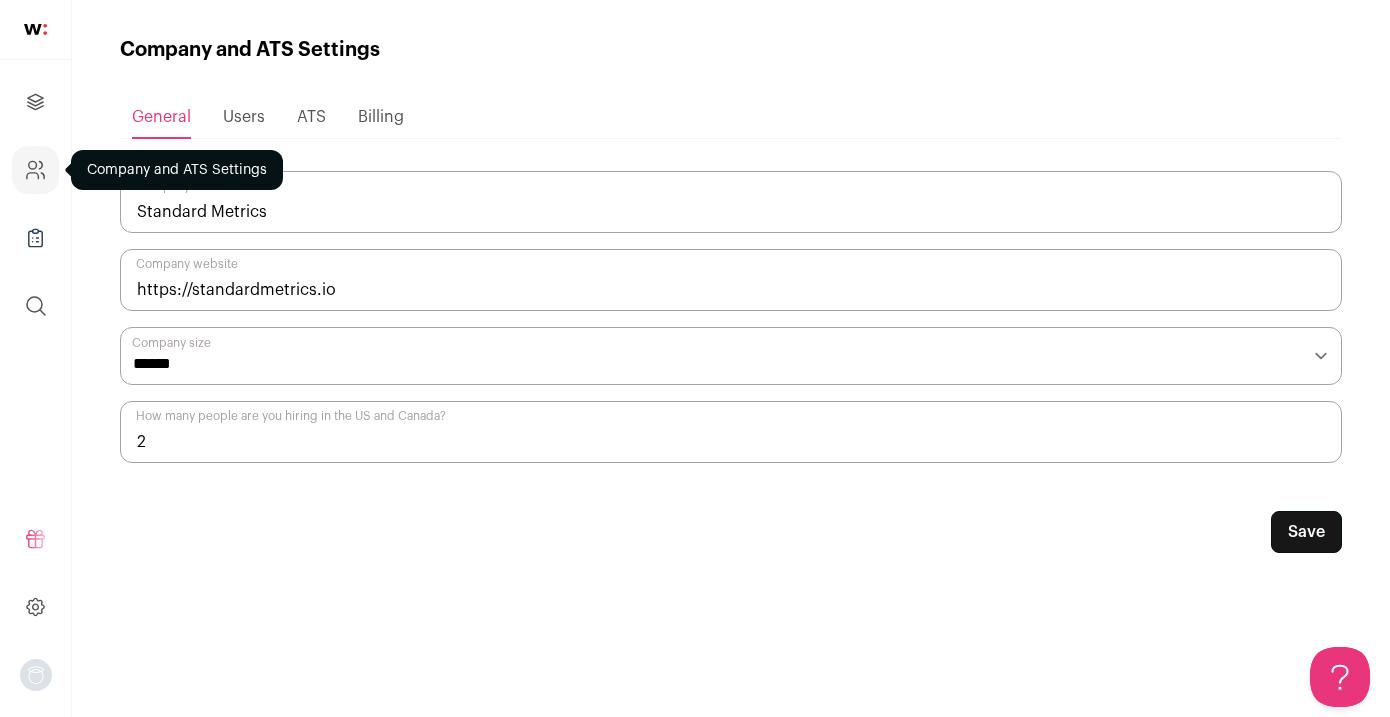 scroll, scrollTop: 0, scrollLeft: 0, axis: both 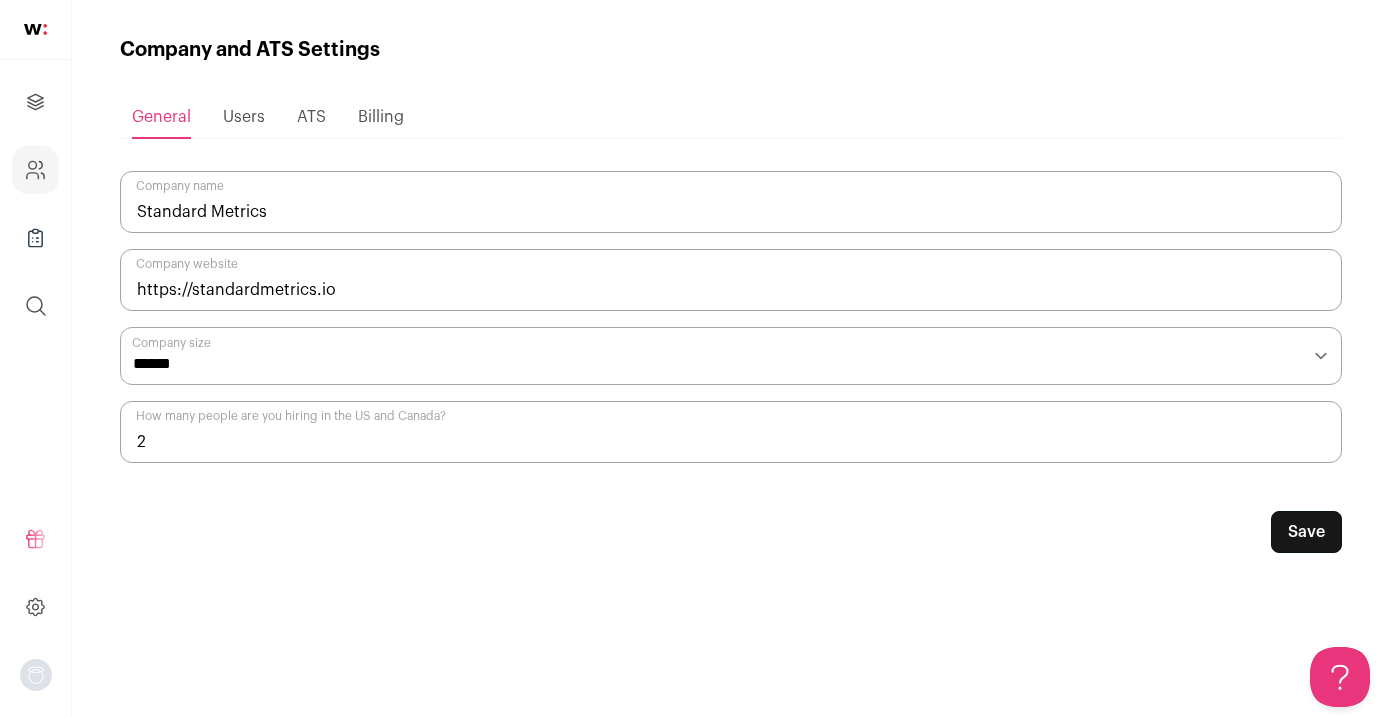 click on "Projects
Company and ATS Settings
Company Lists (Experimental)
Global Search" at bounding box center (35, 204) 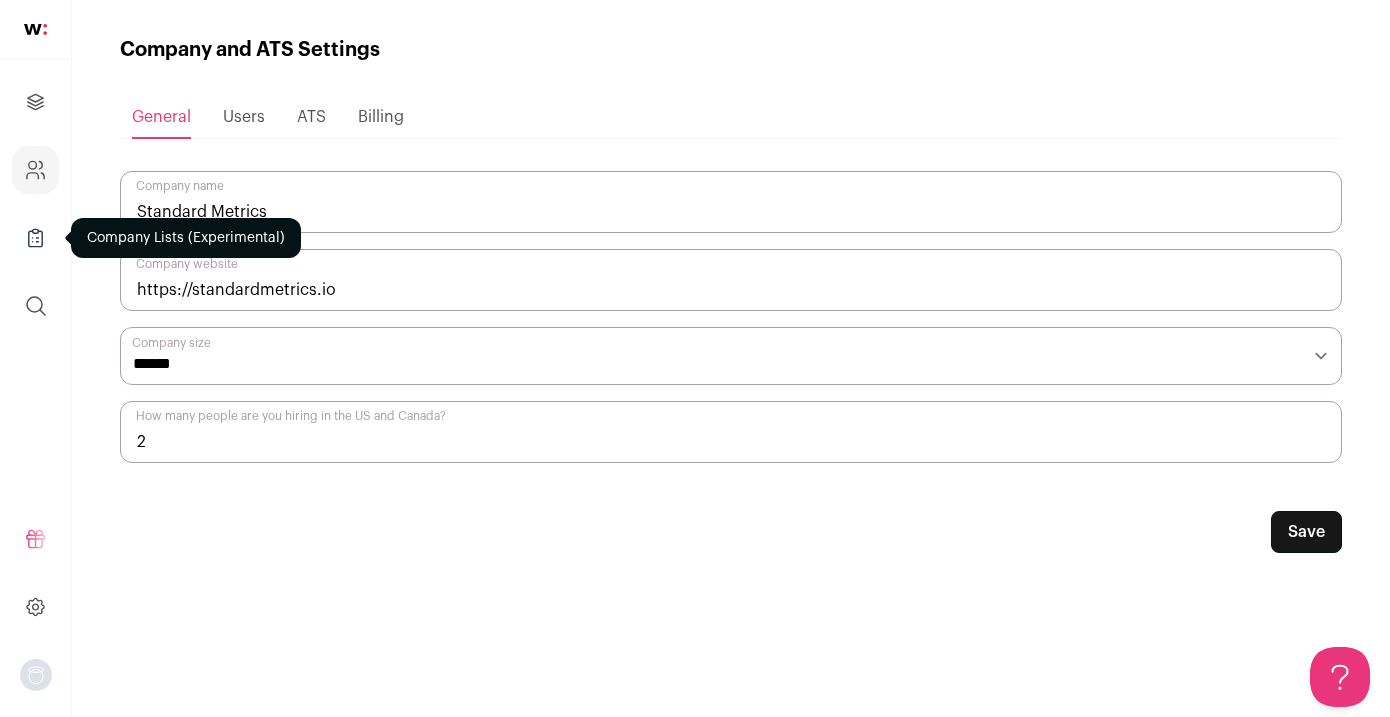 click at bounding box center (35, 238) 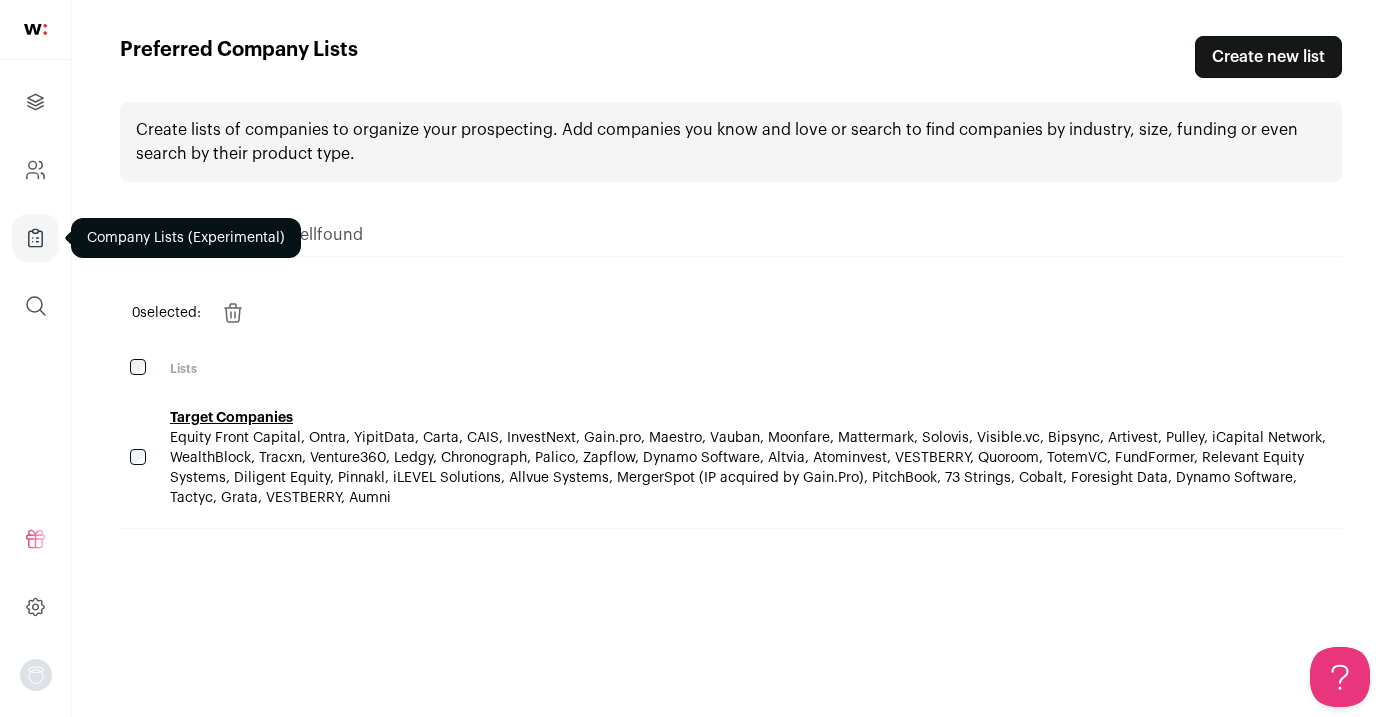 scroll, scrollTop: 0, scrollLeft: 0, axis: both 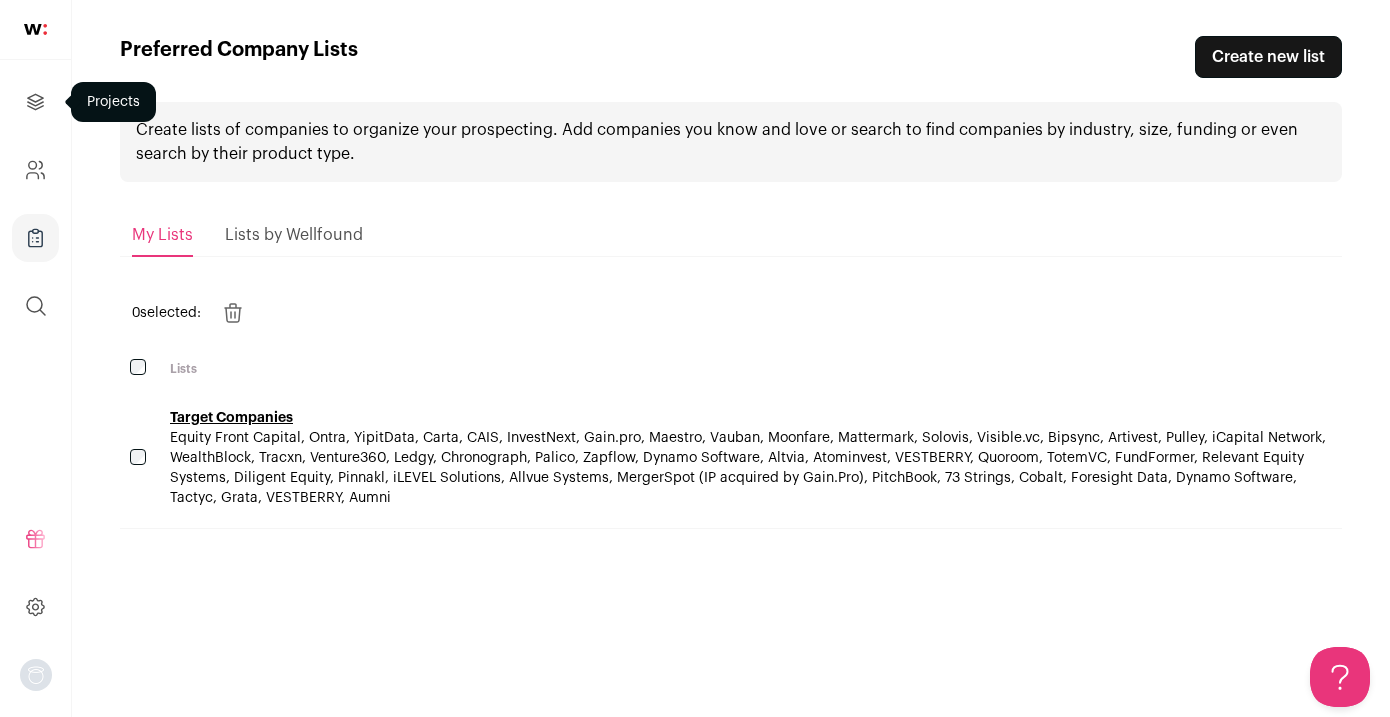 click at bounding box center (35, 102) 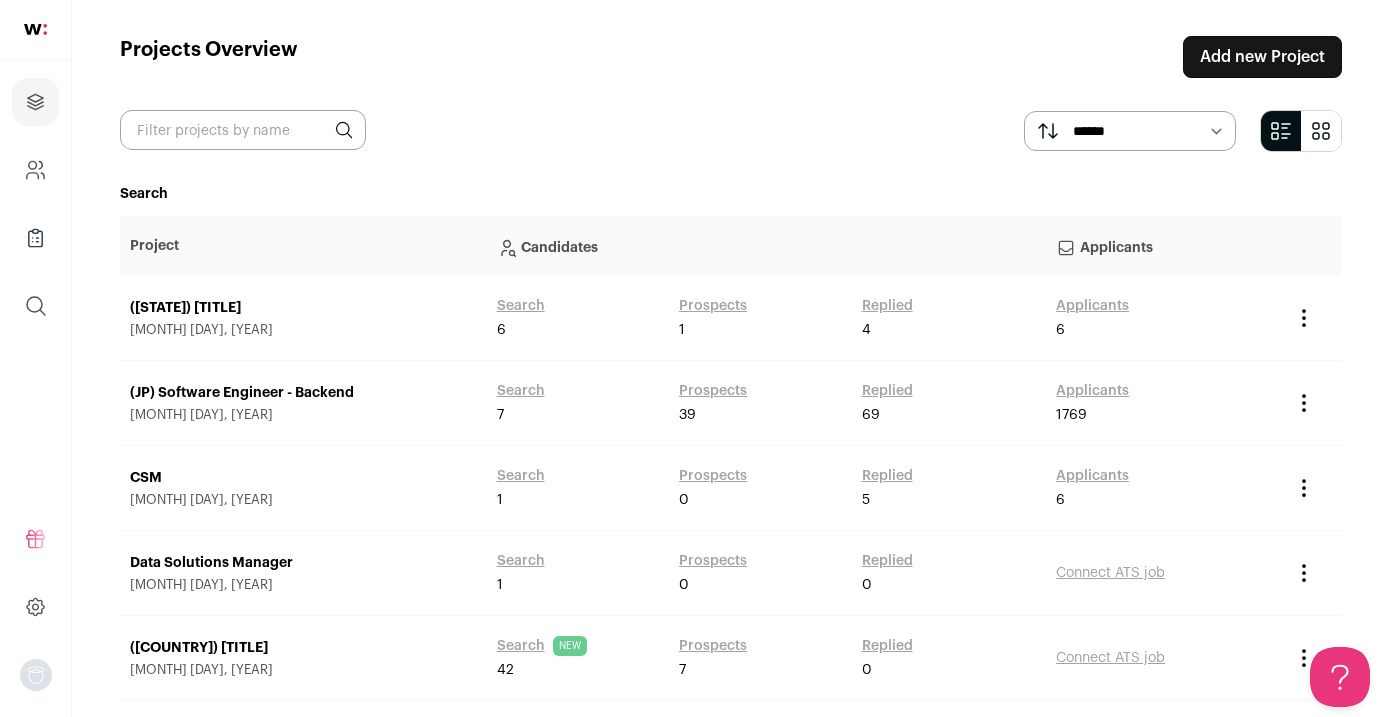 scroll, scrollTop: 0, scrollLeft: 0, axis: both 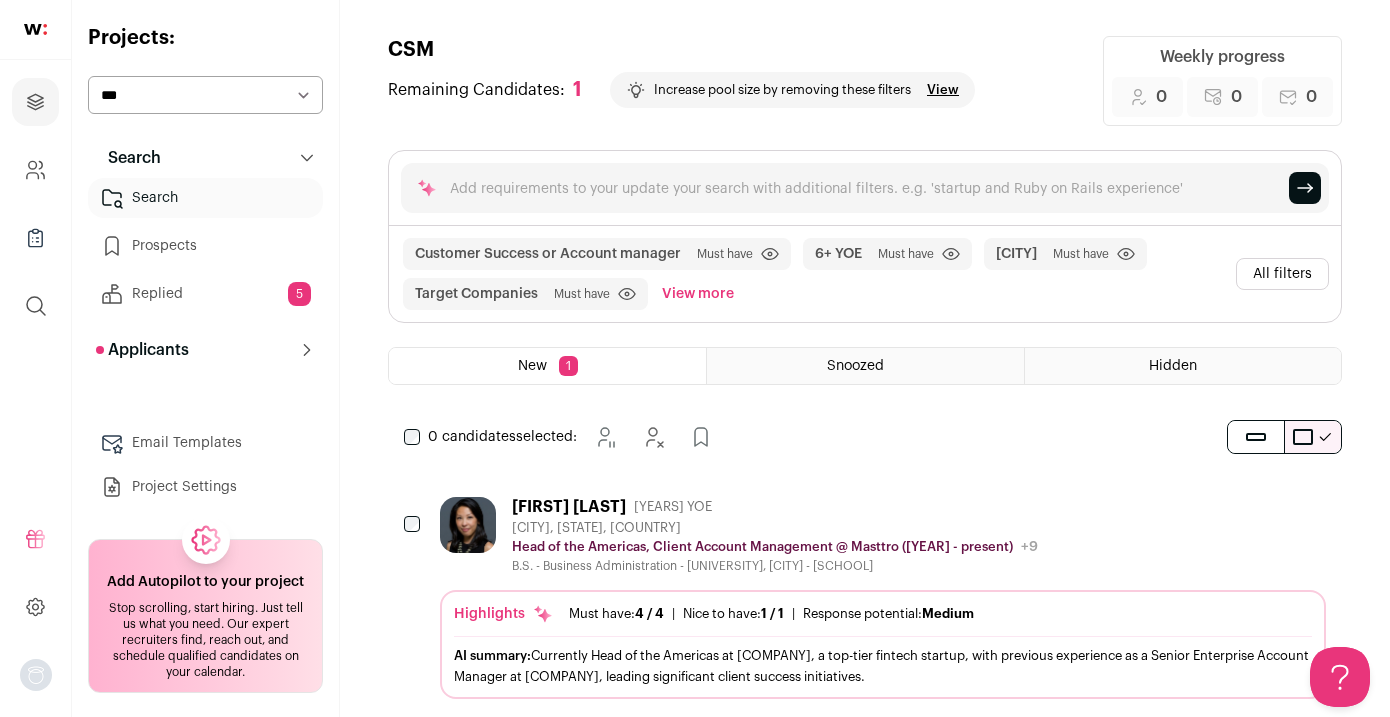 click on "Email Templates" at bounding box center [205, 443] 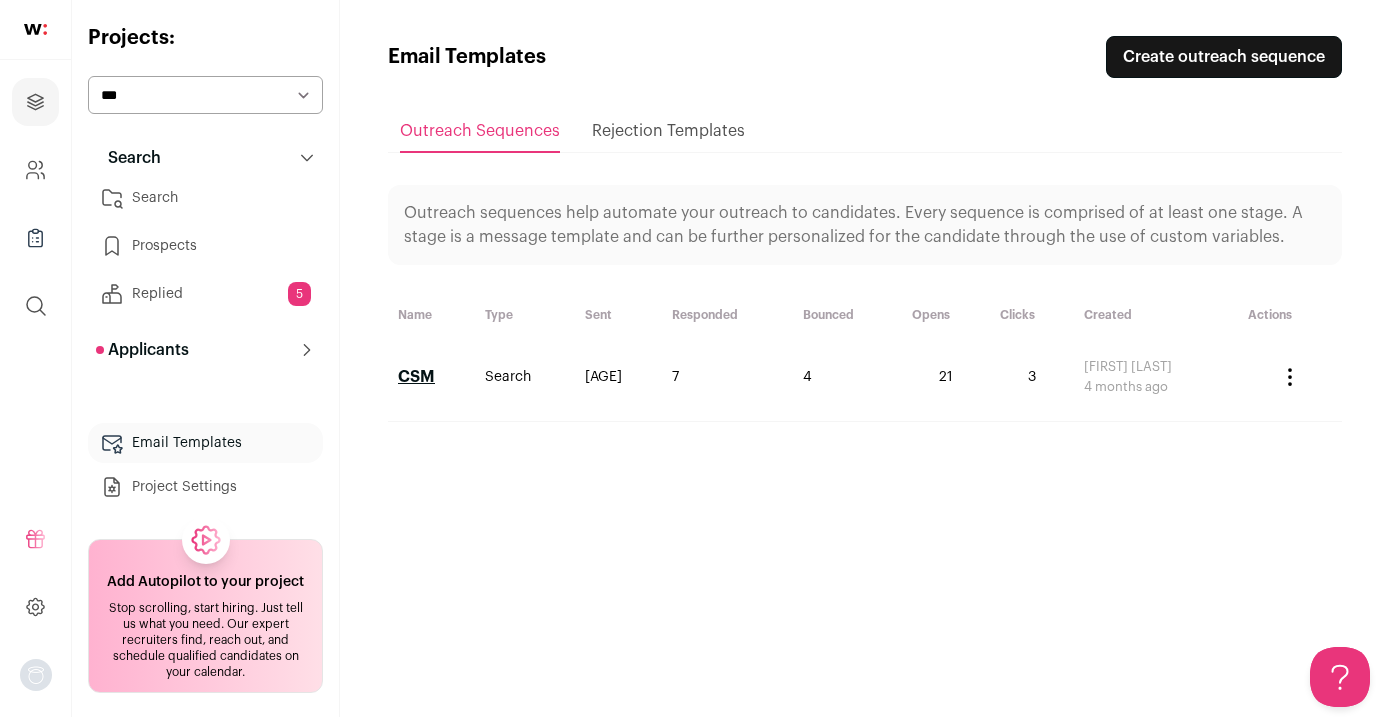 scroll, scrollTop: 0, scrollLeft: 0, axis: both 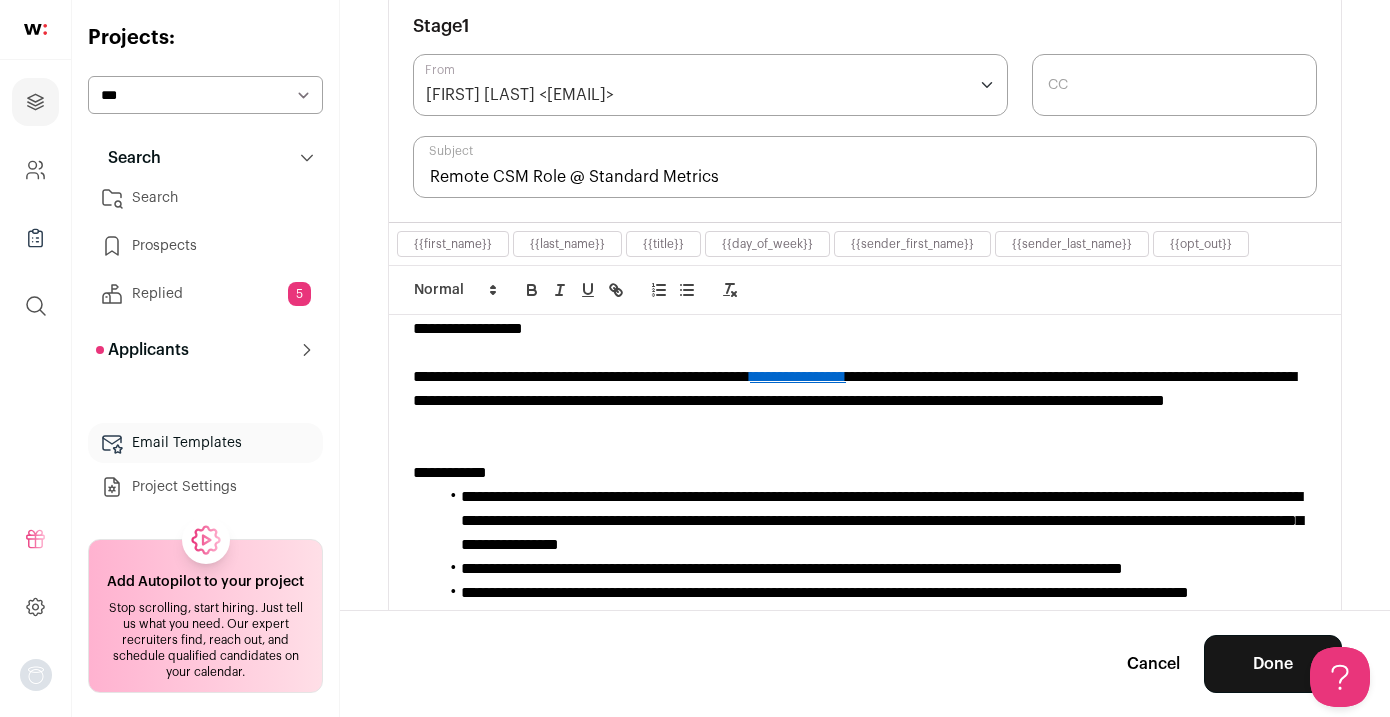 click on "**********" at bounding box center (865, 401) 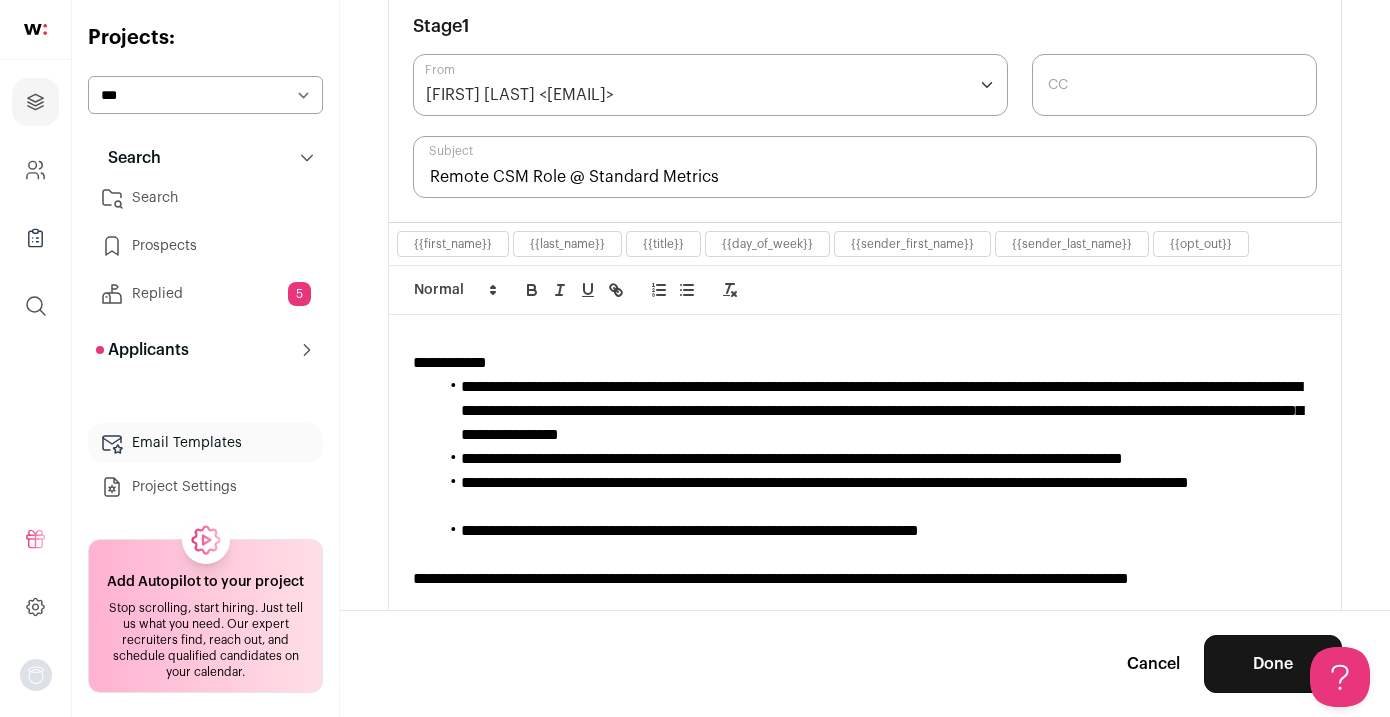 scroll, scrollTop: 153, scrollLeft: 0, axis: vertical 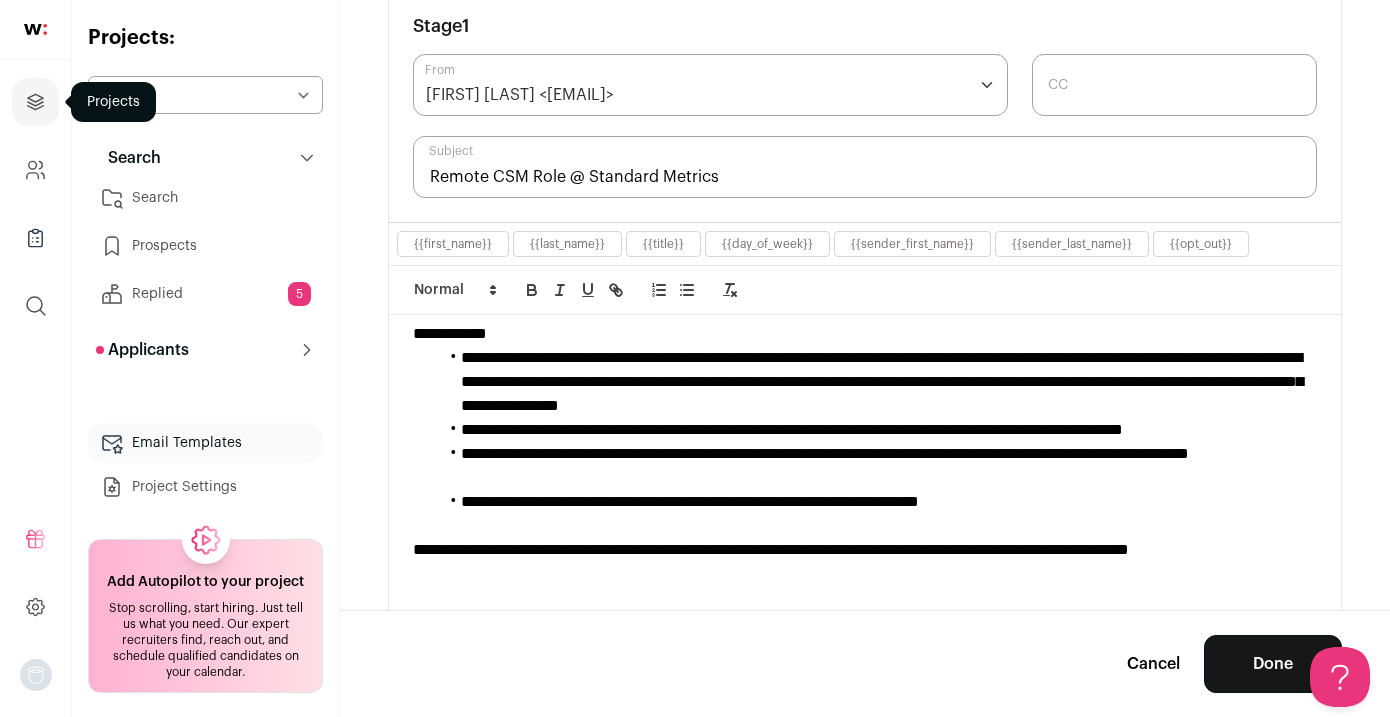 click at bounding box center (35, 102) 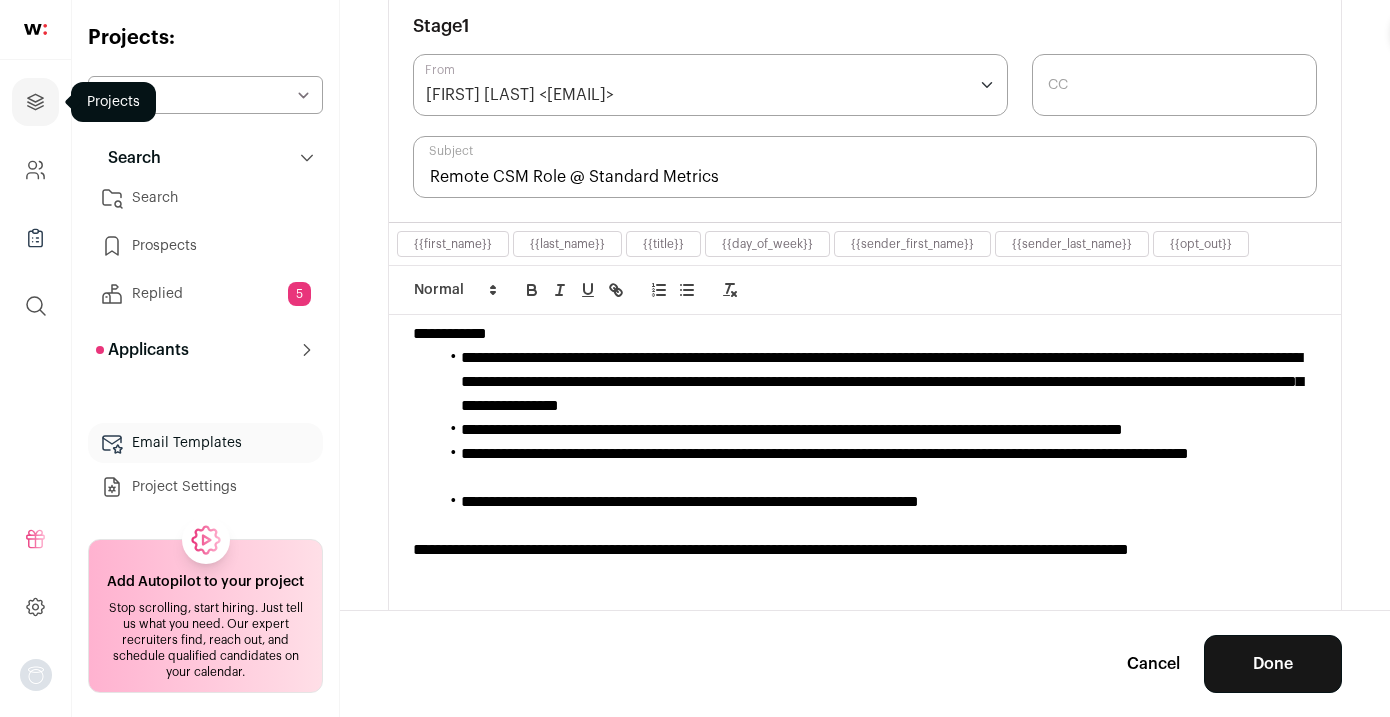 scroll, scrollTop: 0, scrollLeft: 0, axis: both 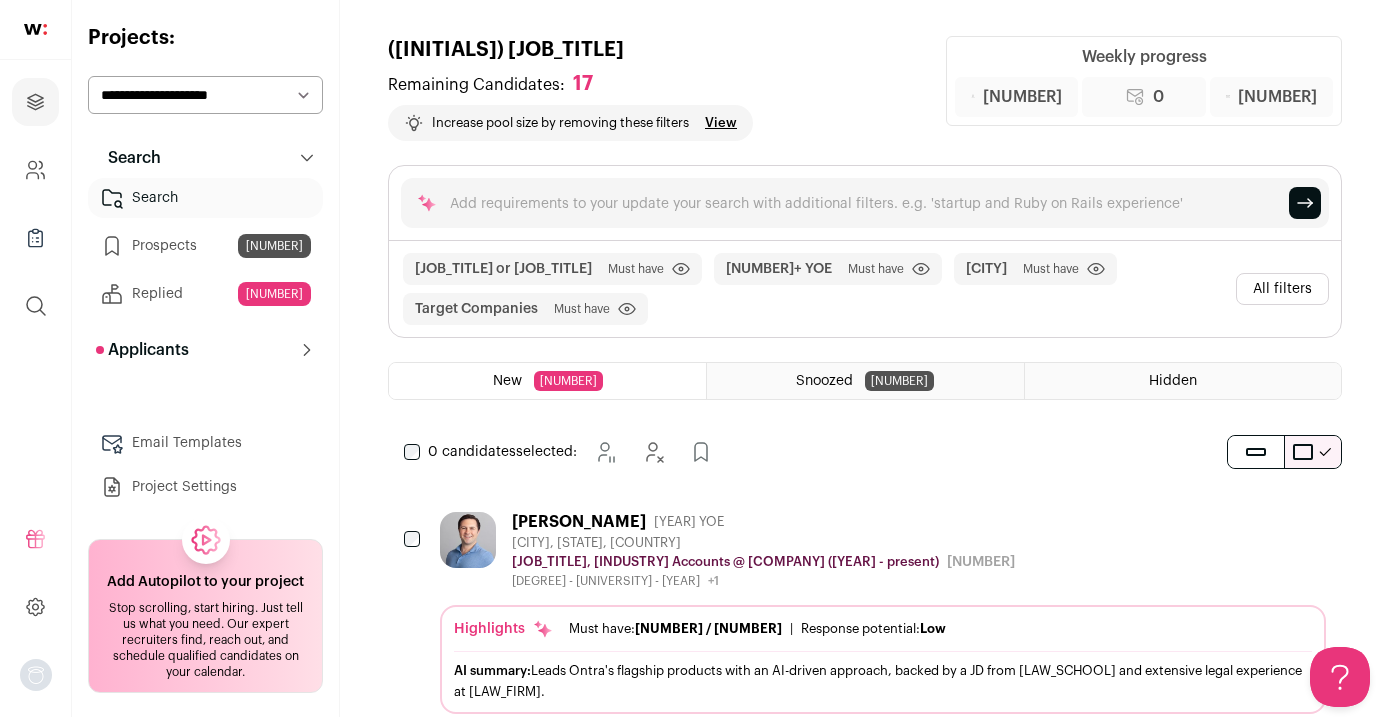 click on "Email Templates" at bounding box center [205, 443] 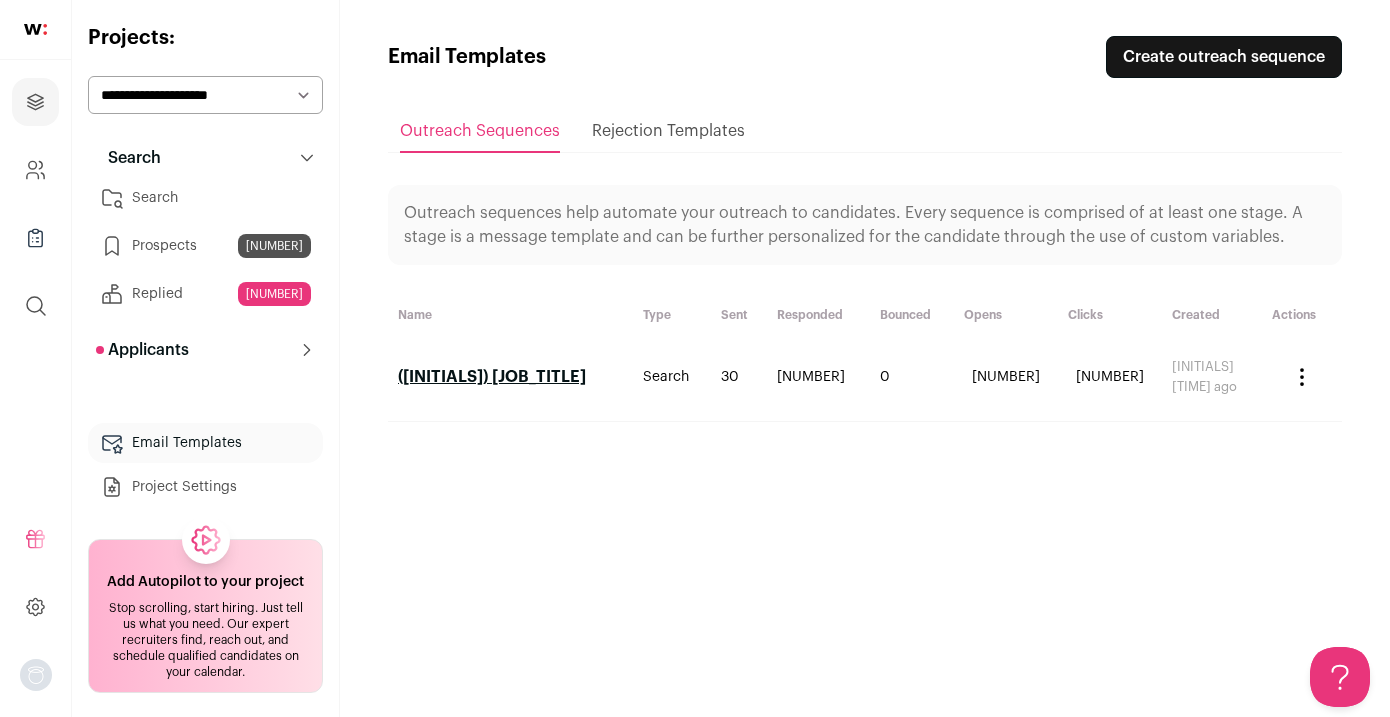 scroll, scrollTop: 0, scrollLeft: 0, axis: both 